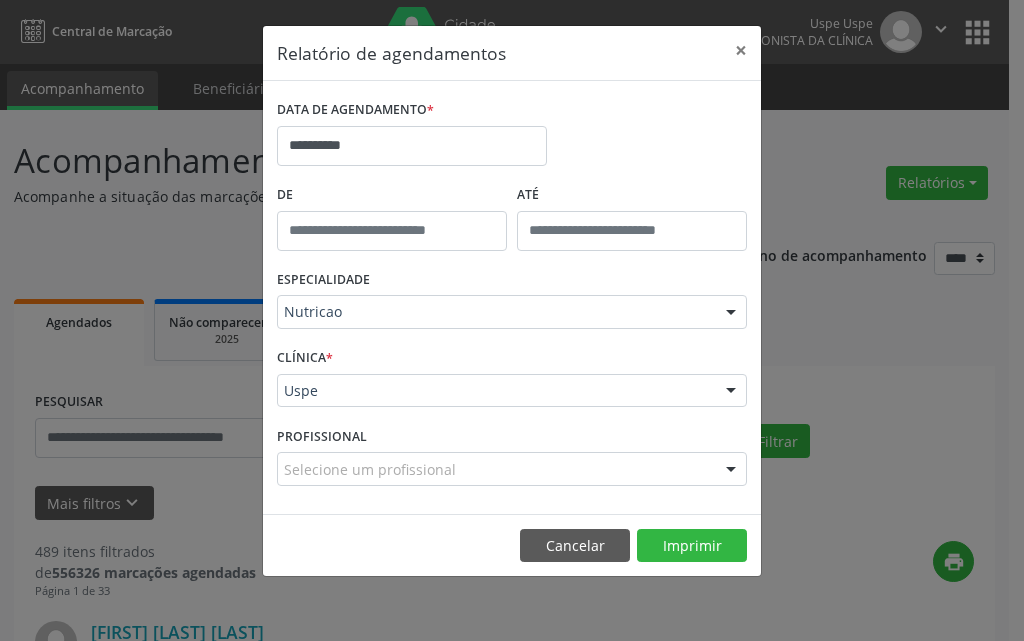 select on "*" 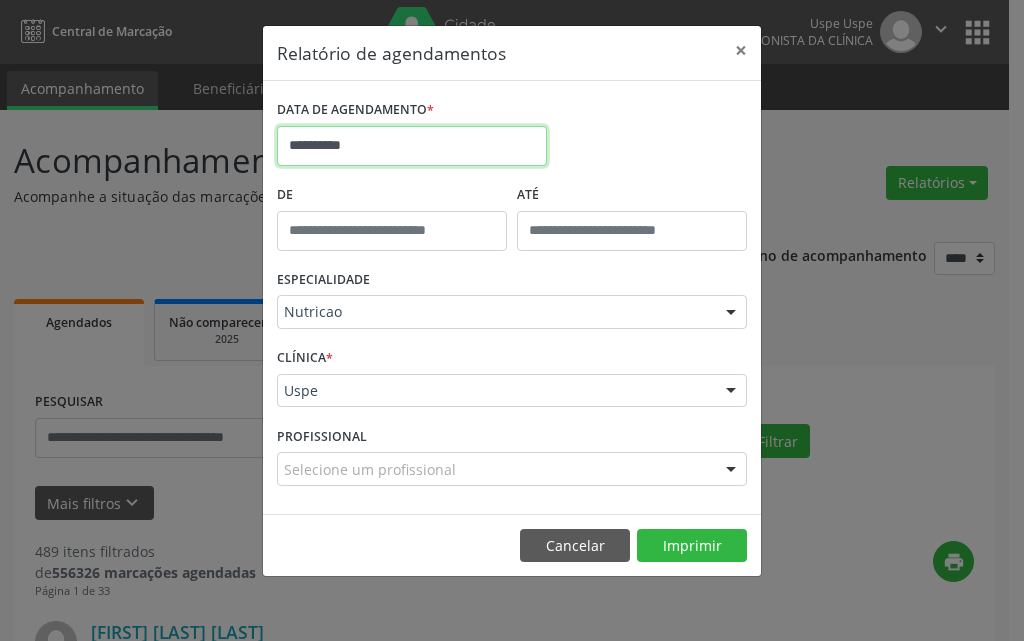 click on "**********" at bounding box center [412, 146] 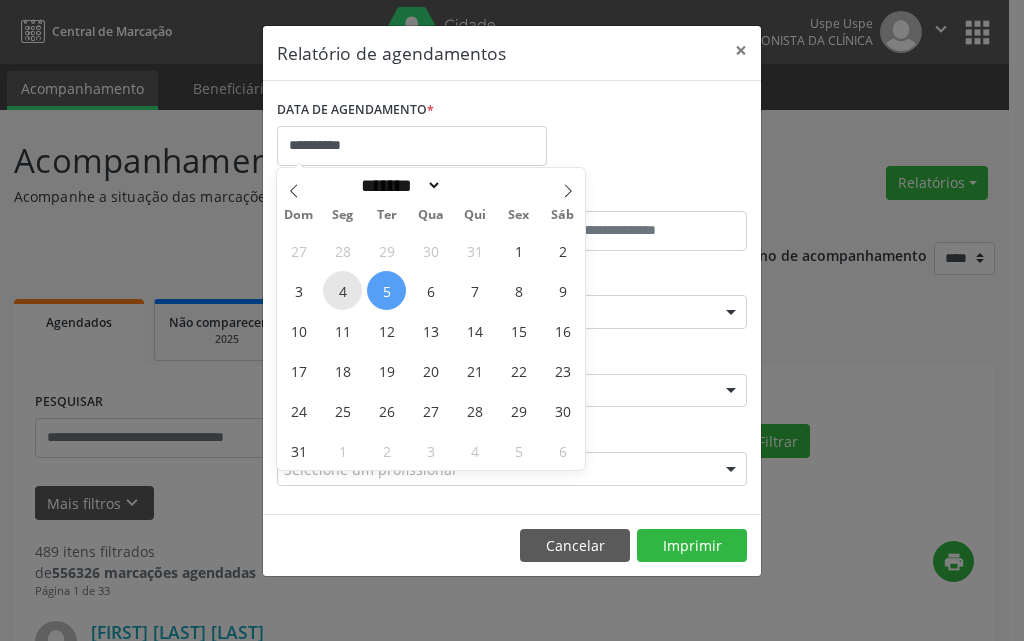 click on "4" at bounding box center (342, 290) 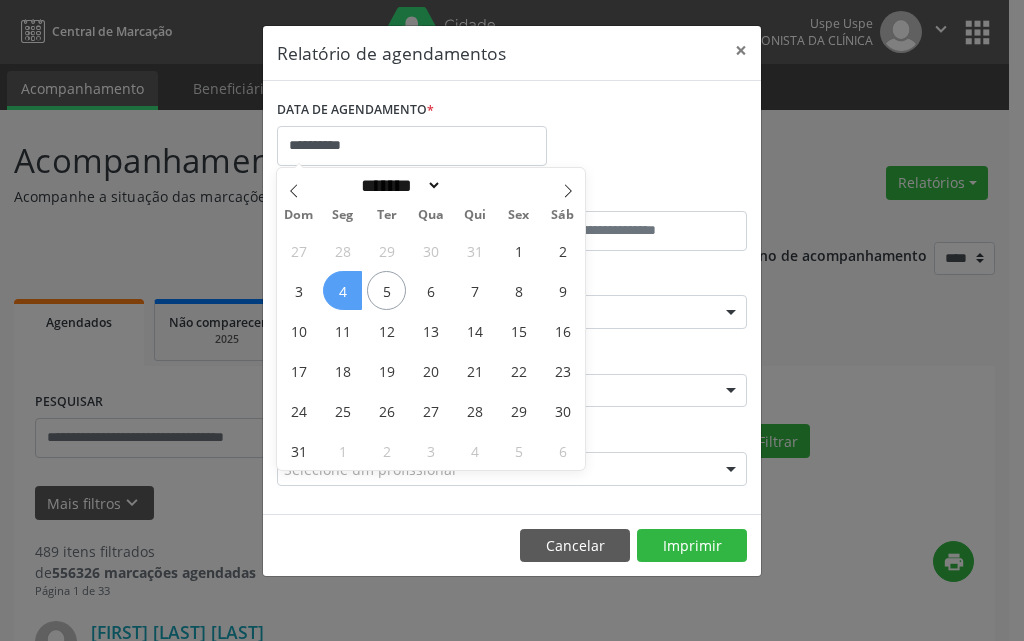 click on "4" at bounding box center [342, 290] 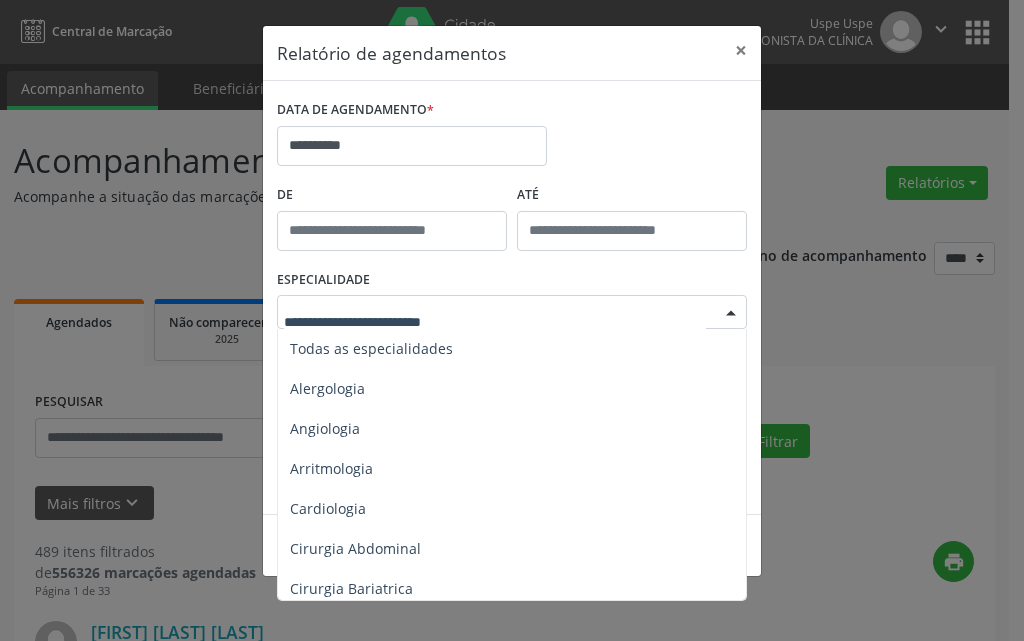 click at bounding box center (731, 313) 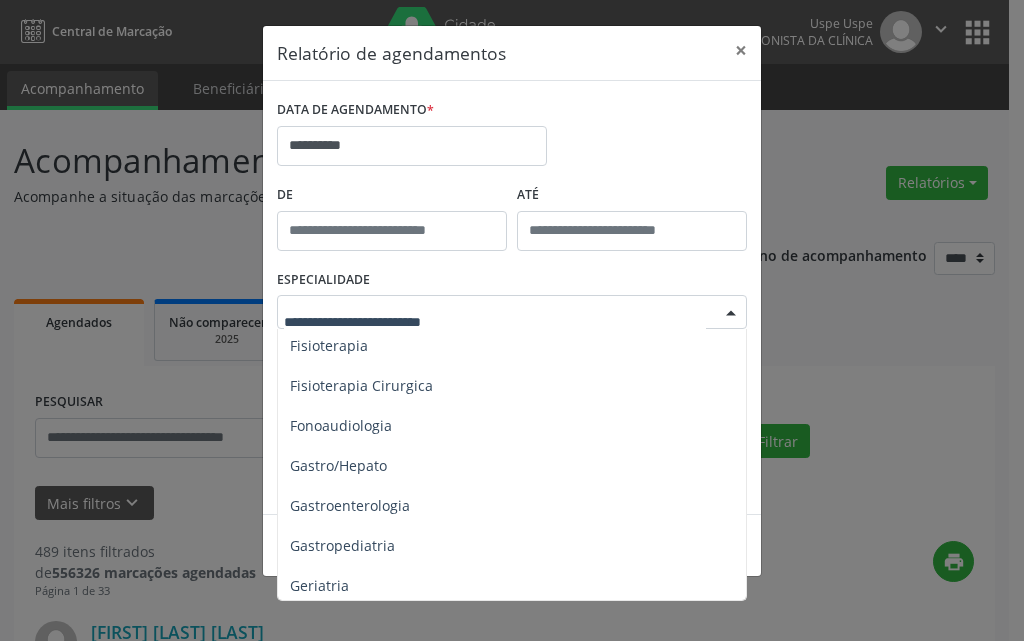 scroll, scrollTop: 1191, scrollLeft: 0, axis: vertical 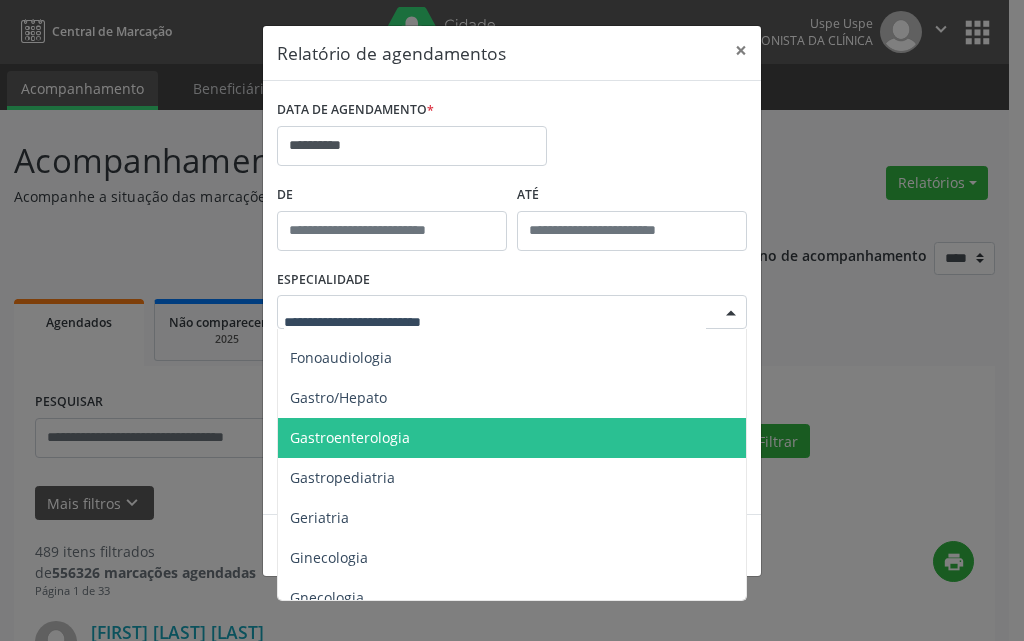 click on "Gastroenterologia" at bounding box center (350, 437) 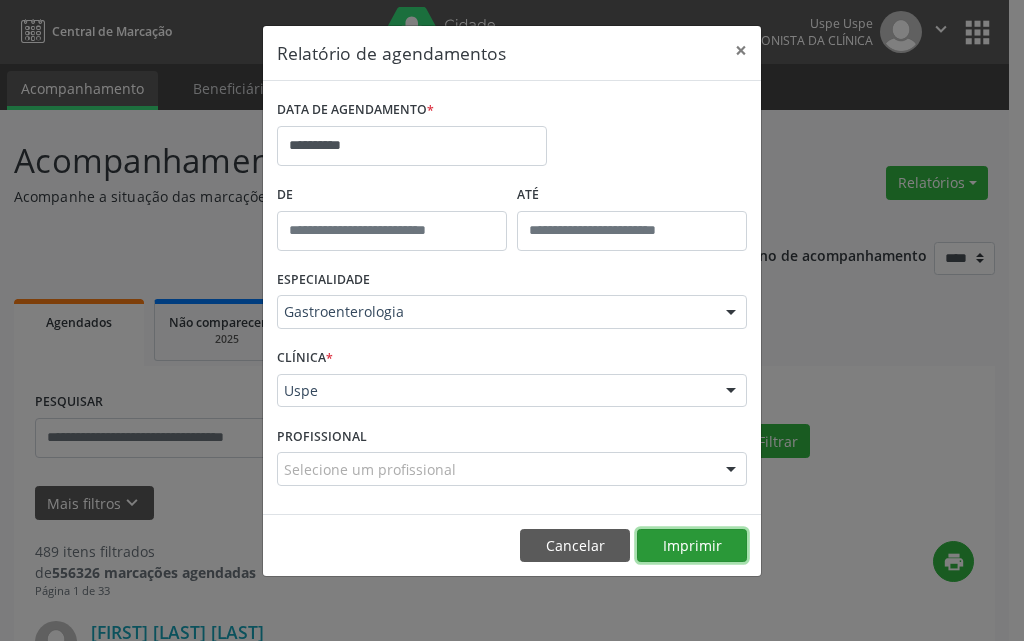 click on "Imprimir" at bounding box center (692, 546) 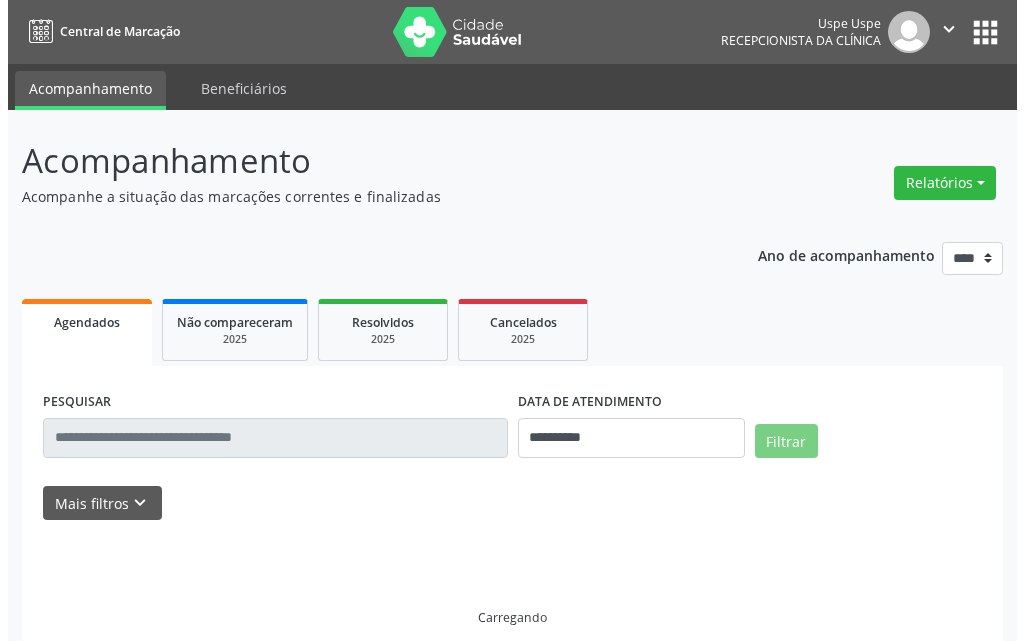 scroll, scrollTop: 0, scrollLeft: 0, axis: both 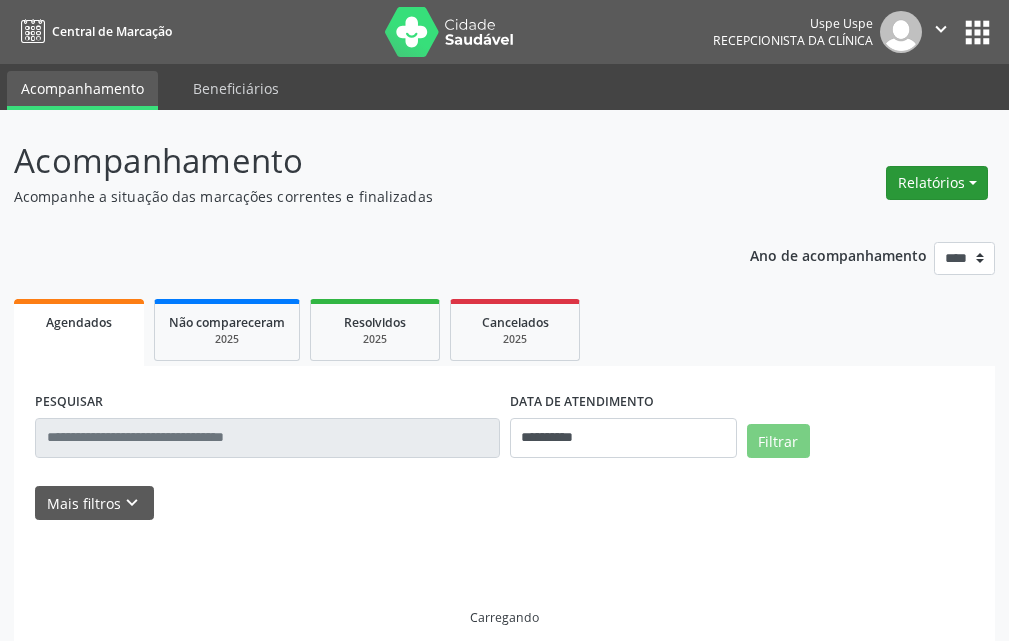 click on "Relatórios" at bounding box center [937, 183] 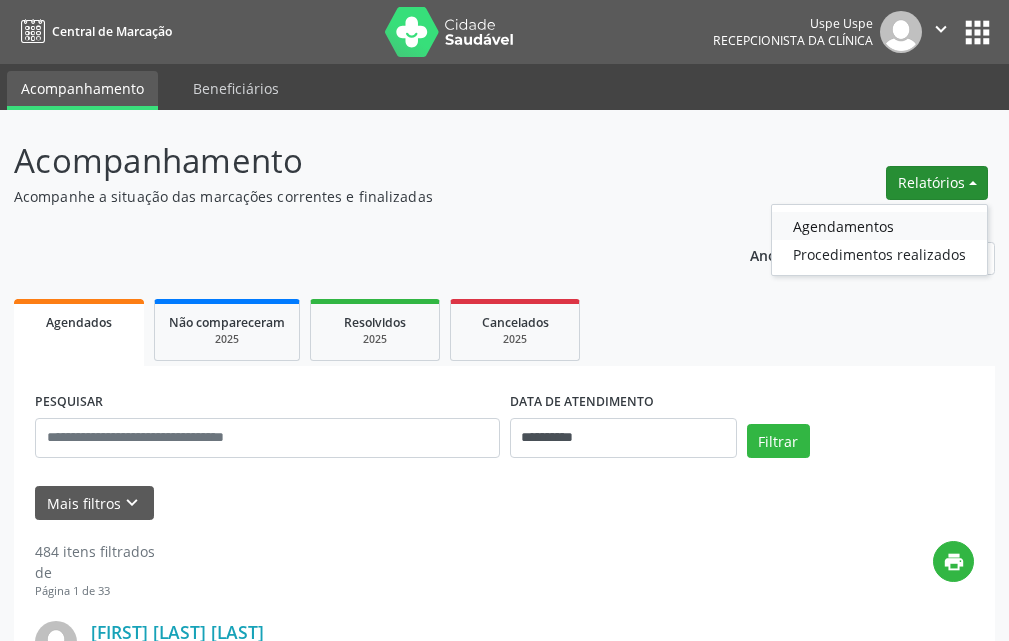 click on "Agendamentos" at bounding box center (879, 226) 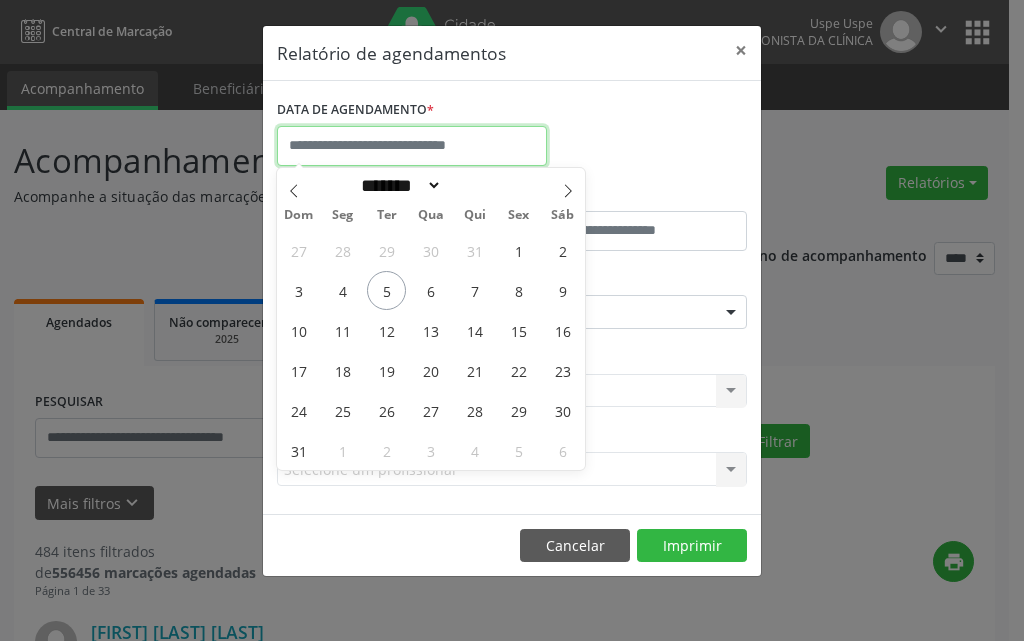 click at bounding box center [412, 146] 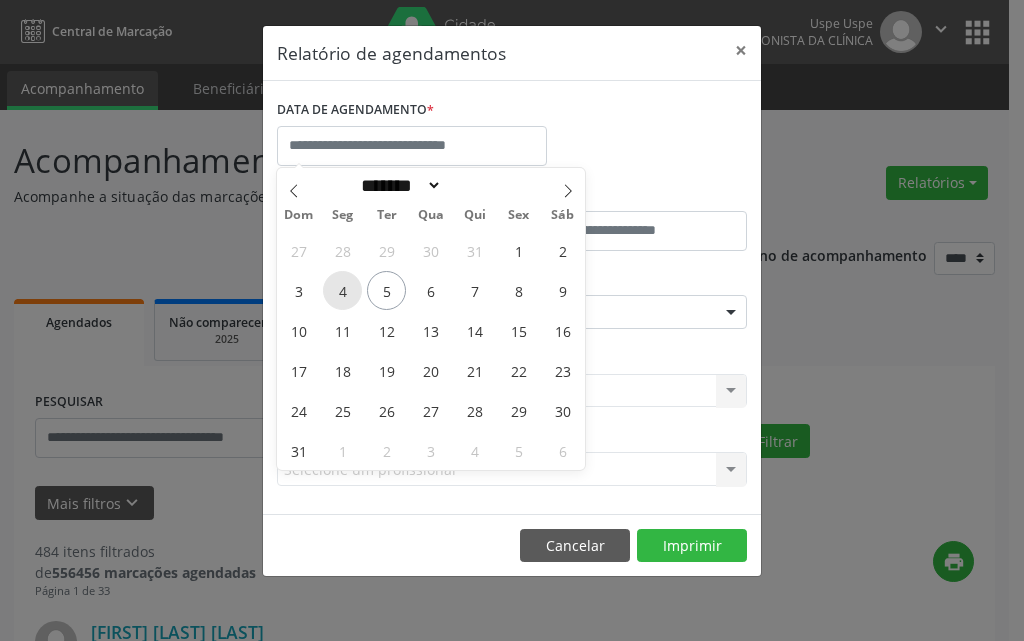 click on "4" at bounding box center (342, 290) 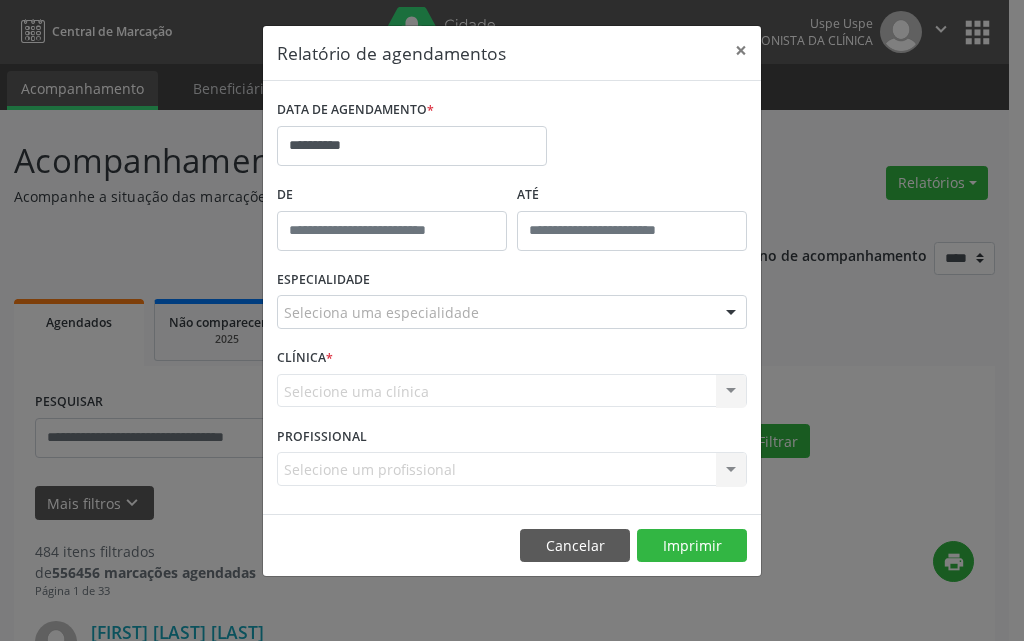 click at bounding box center [731, 313] 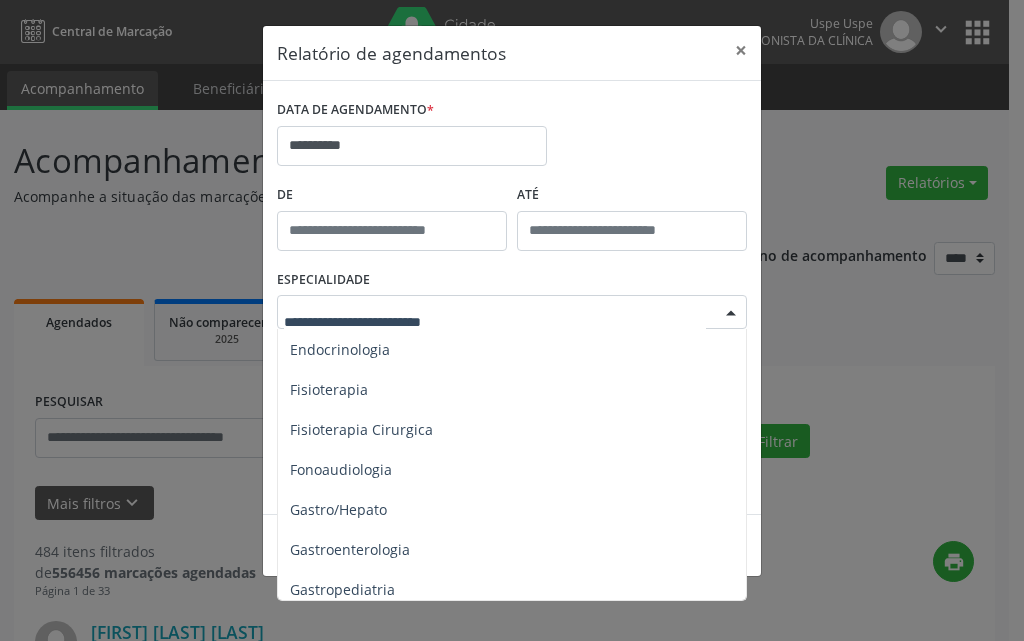 scroll, scrollTop: 1130, scrollLeft: 0, axis: vertical 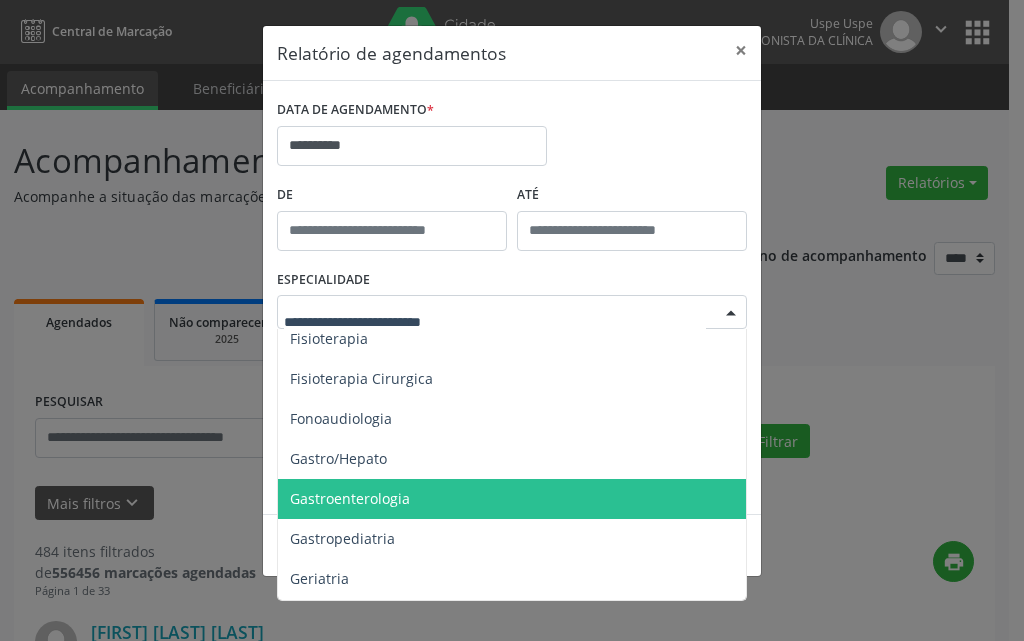 click on "Gastroenterologia" at bounding box center (350, 498) 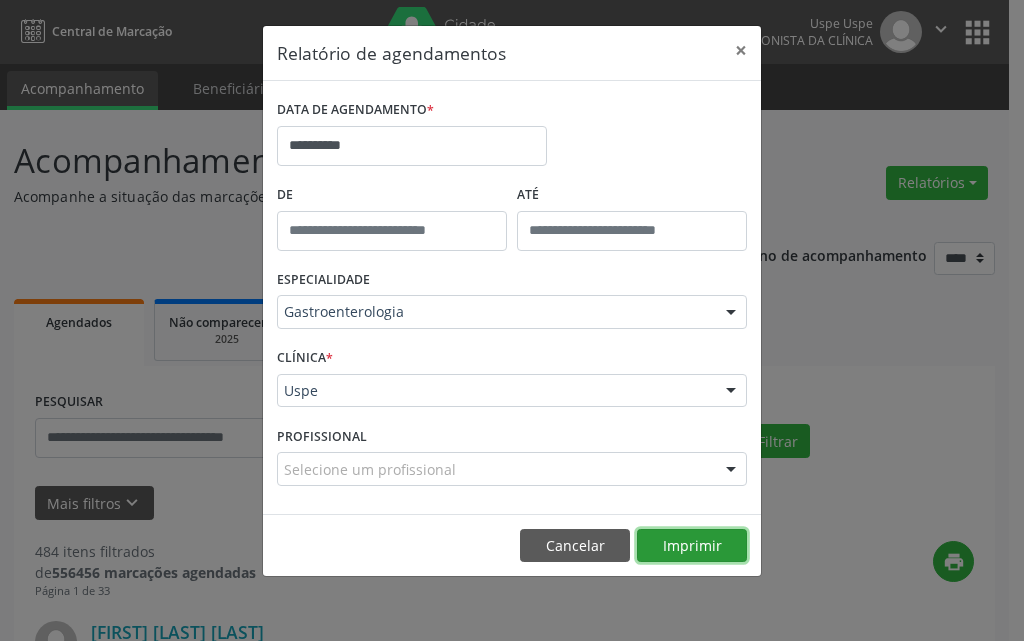 click on "Imprimir" at bounding box center [692, 546] 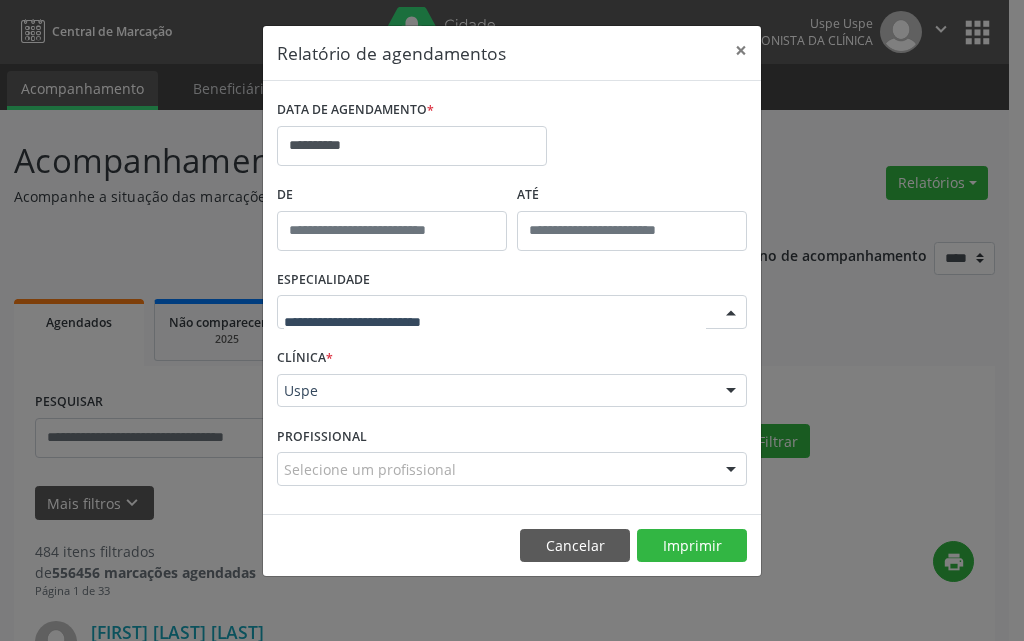 click at bounding box center (731, 313) 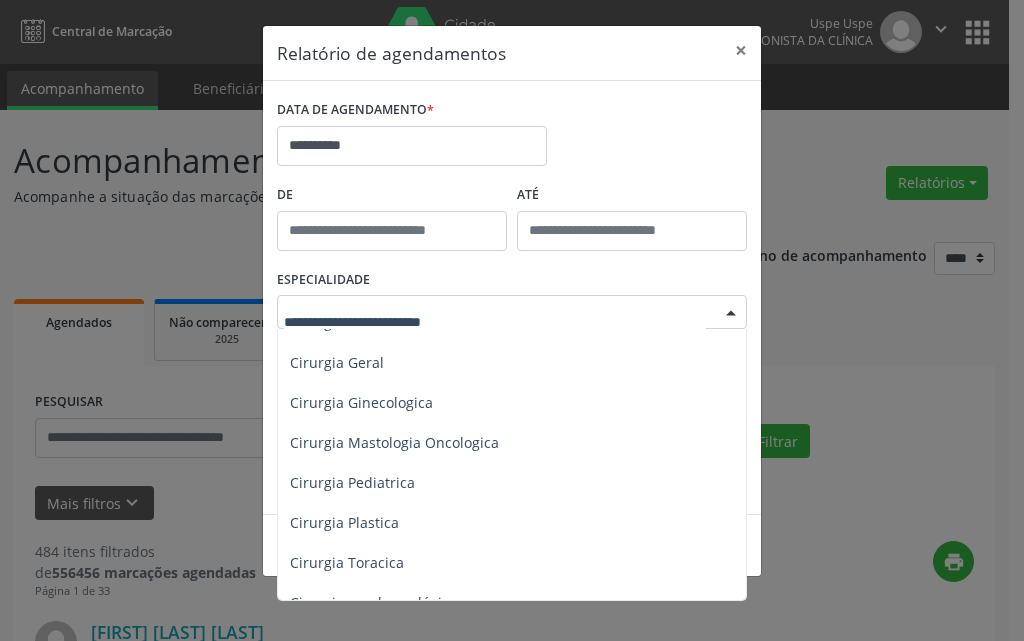 scroll, scrollTop: 0, scrollLeft: 0, axis: both 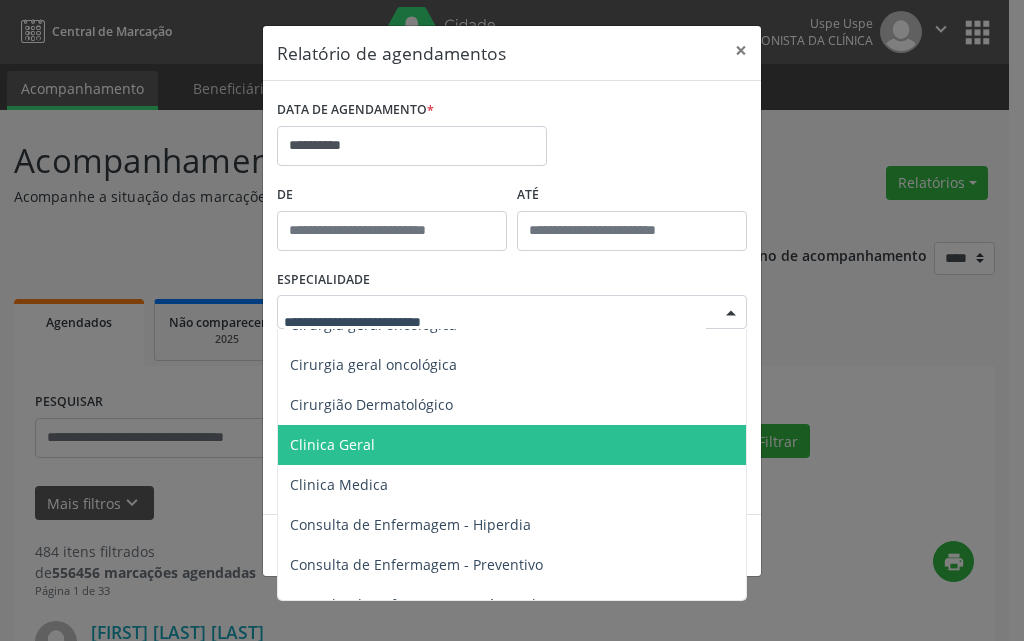 click on "Clinica Geral" at bounding box center [332, 444] 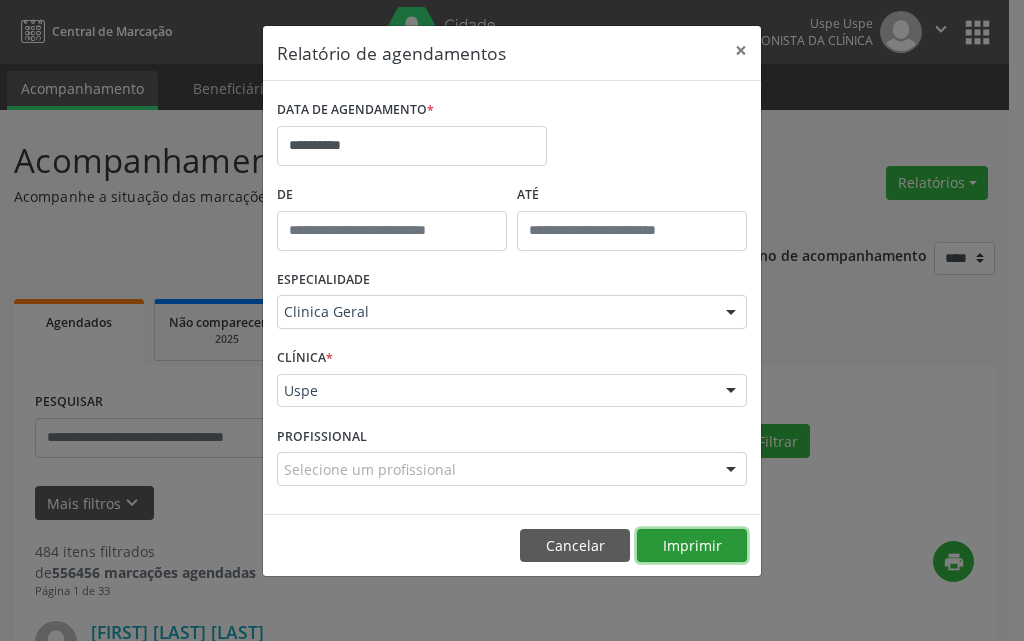 click on "Imprimir" at bounding box center (692, 546) 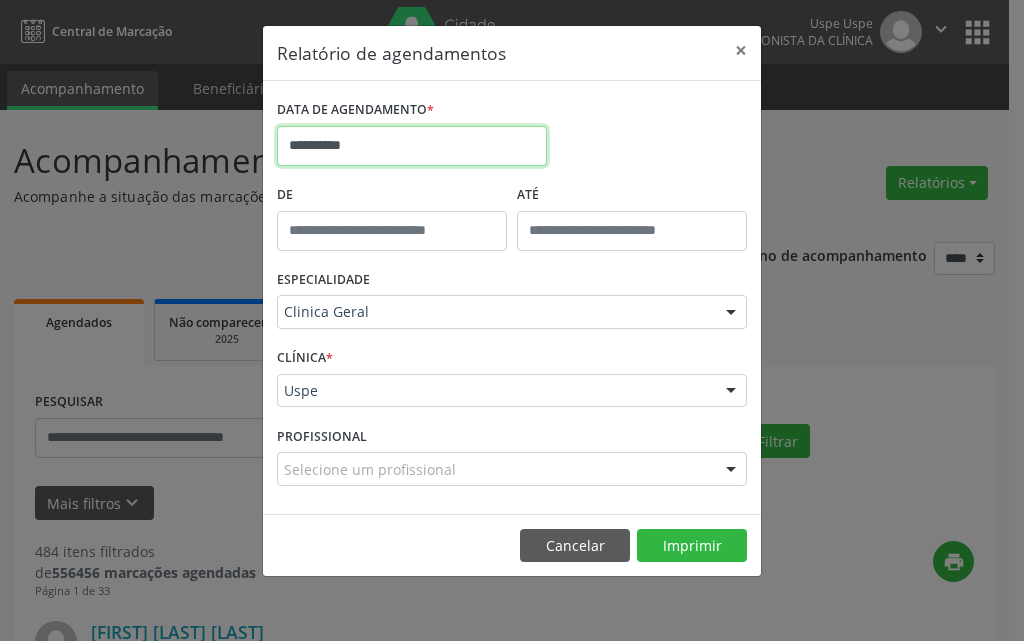 click on "**********" at bounding box center (412, 146) 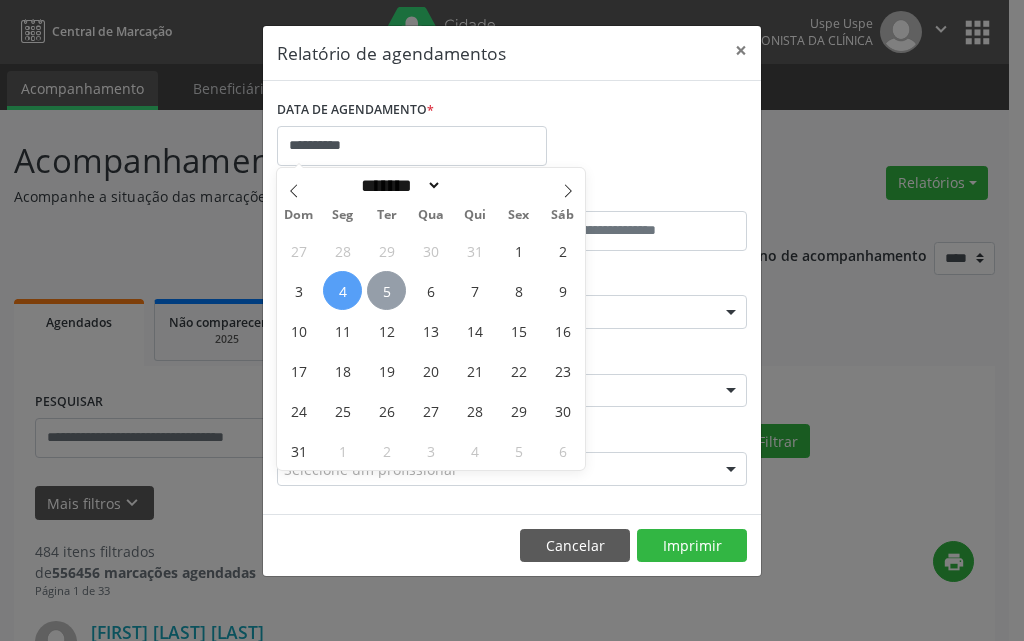 click on "5" at bounding box center (386, 290) 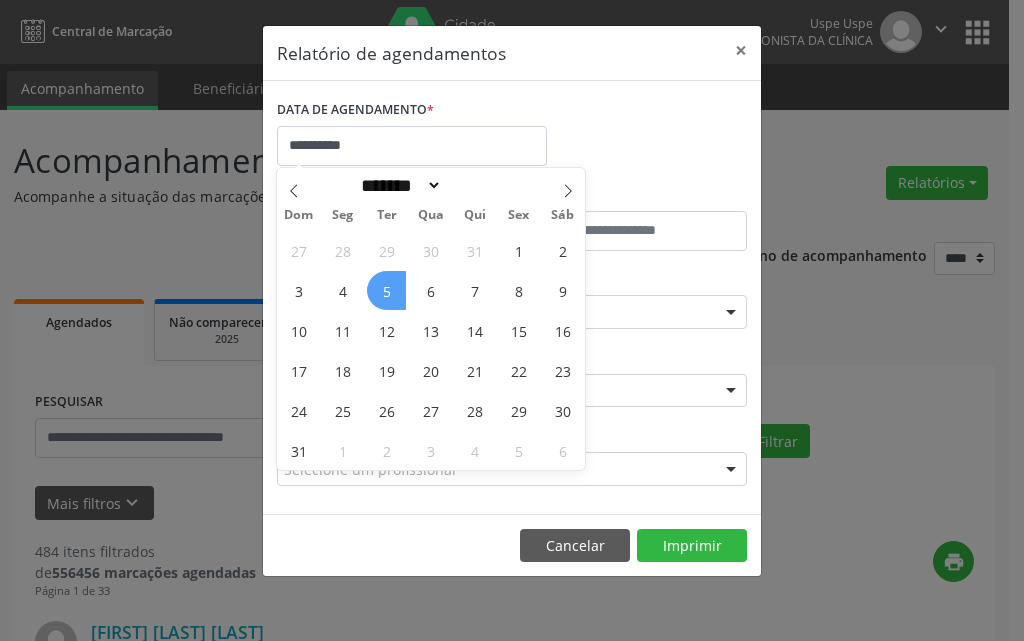 click on "5" at bounding box center [386, 290] 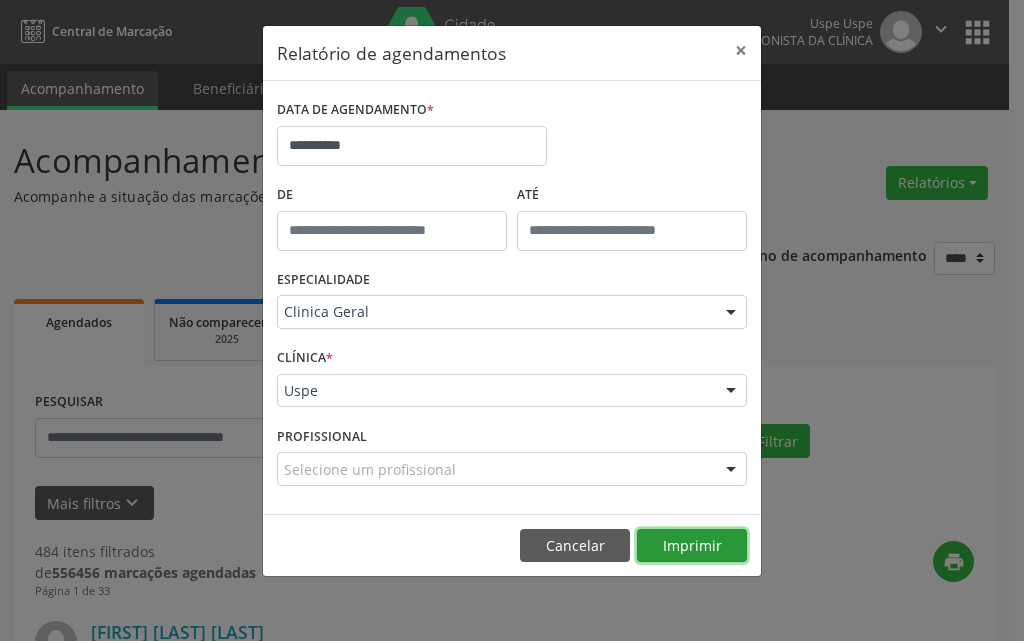 click on "Imprimir" at bounding box center (692, 546) 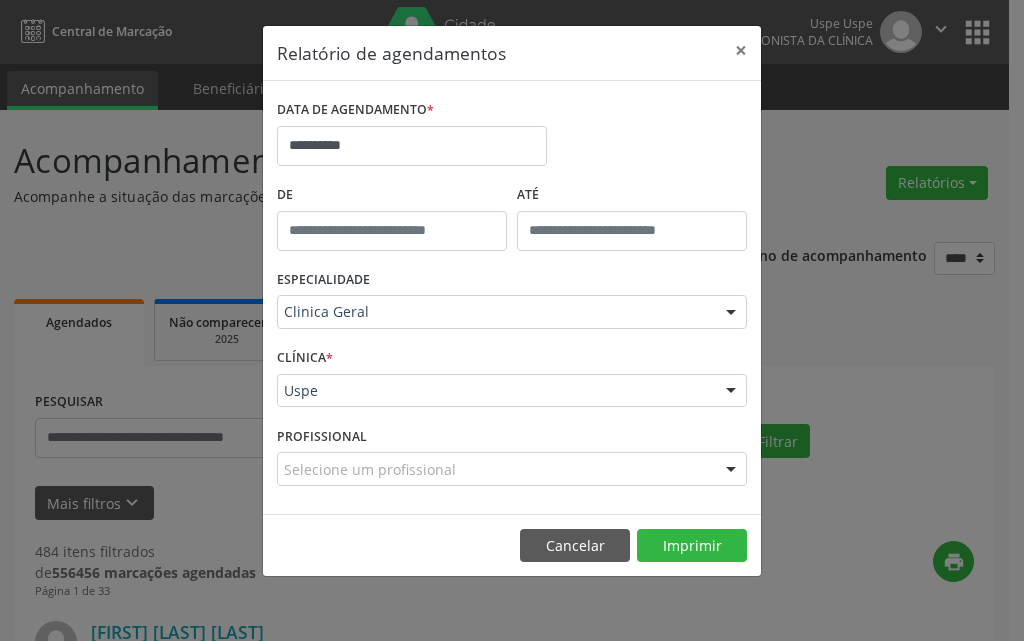 click at bounding box center [731, 313] 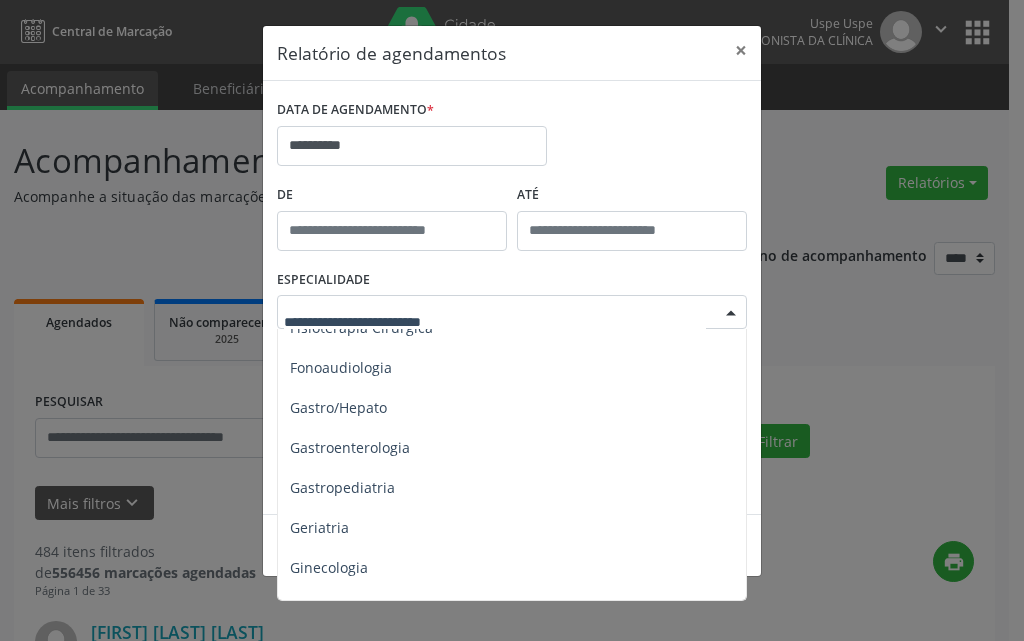scroll, scrollTop: 1231, scrollLeft: 0, axis: vertical 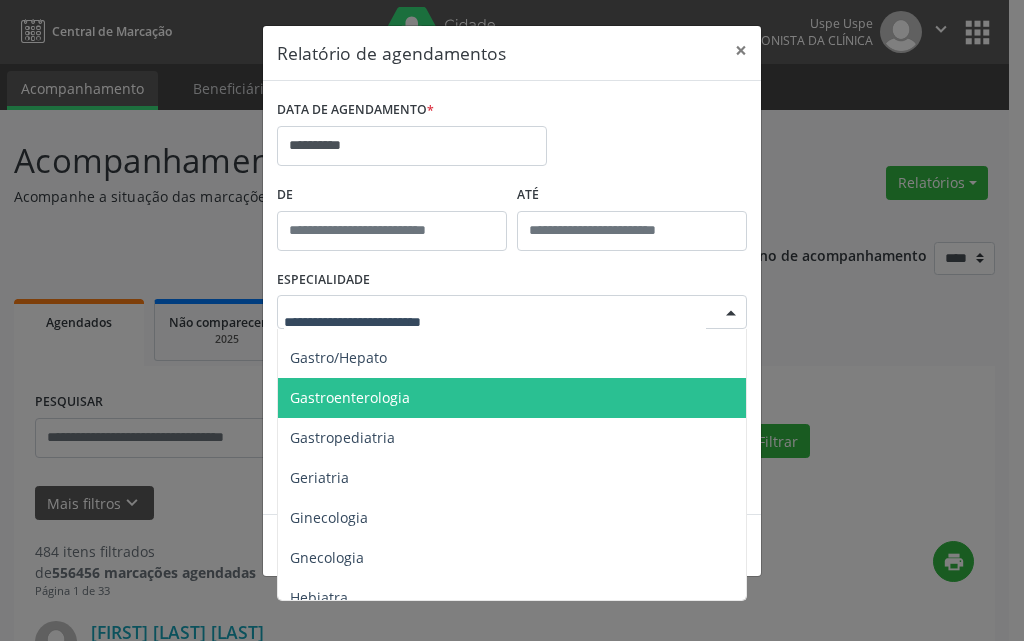 click on "Gastroenterologia" at bounding box center (350, 397) 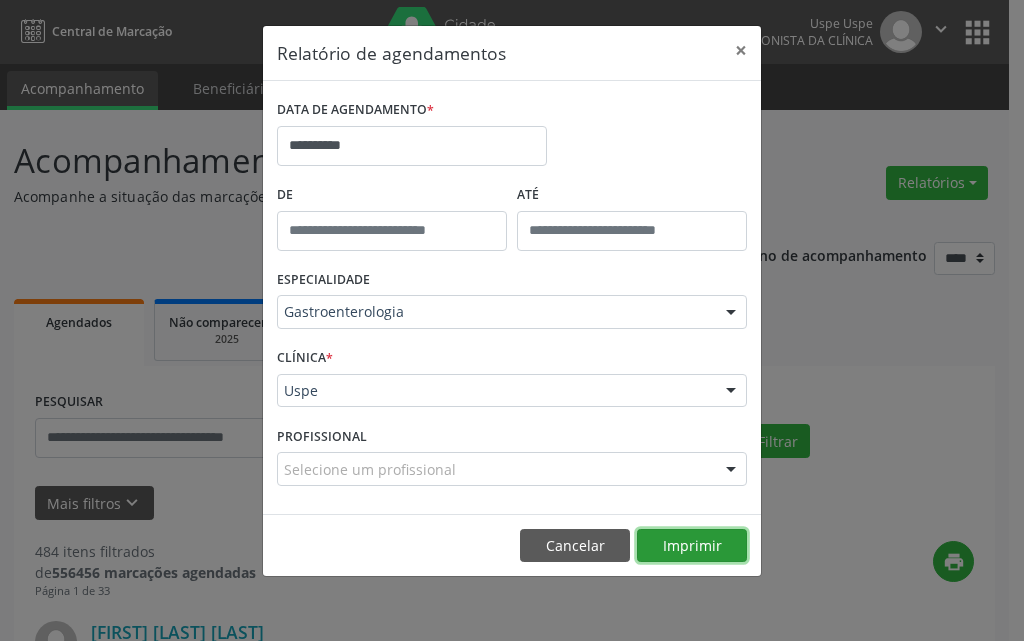 click on "Imprimir" at bounding box center [692, 546] 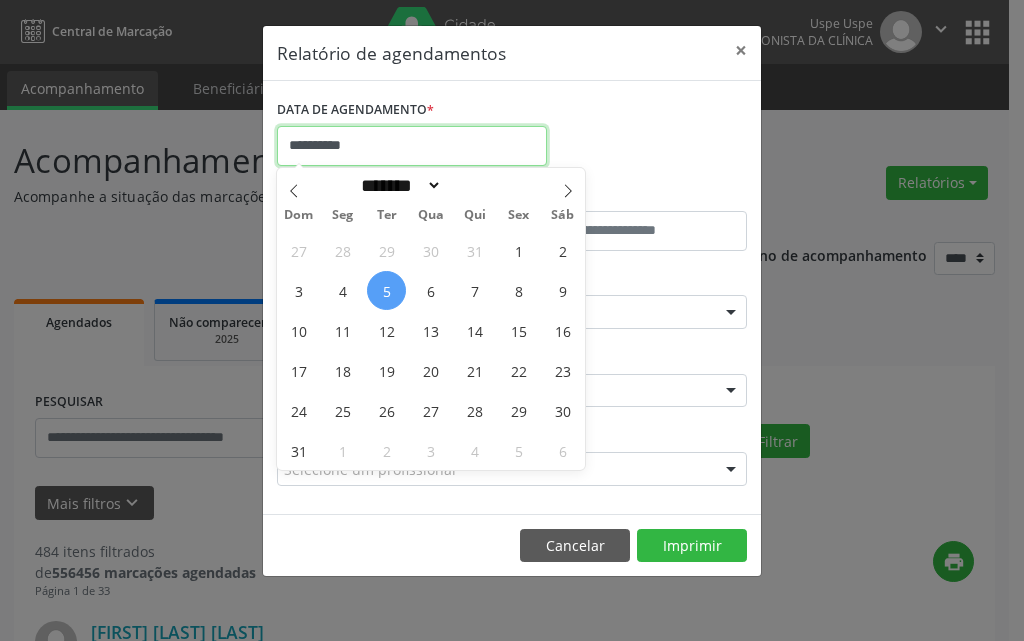click on "**********" at bounding box center [412, 146] 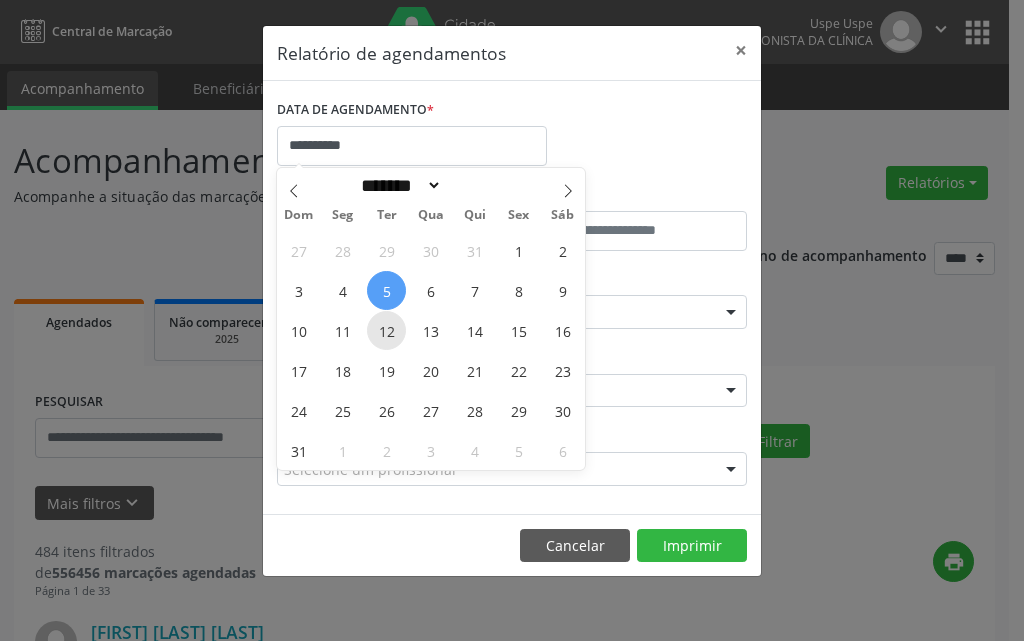 click on "12" at bounding box center [386, 330] 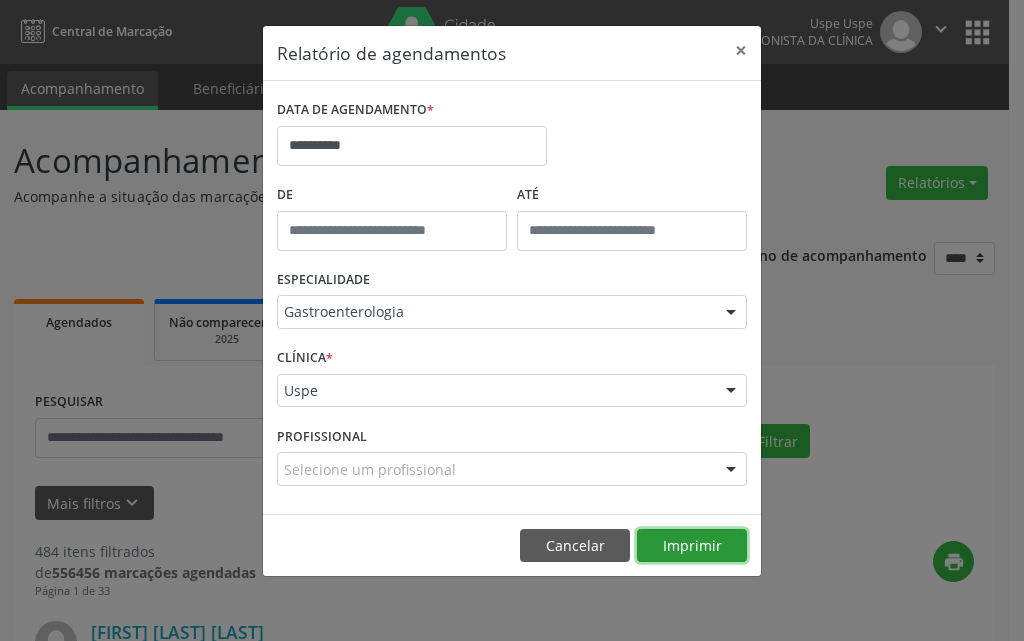 click on "Imprimir" at bounding box center [692, 546] 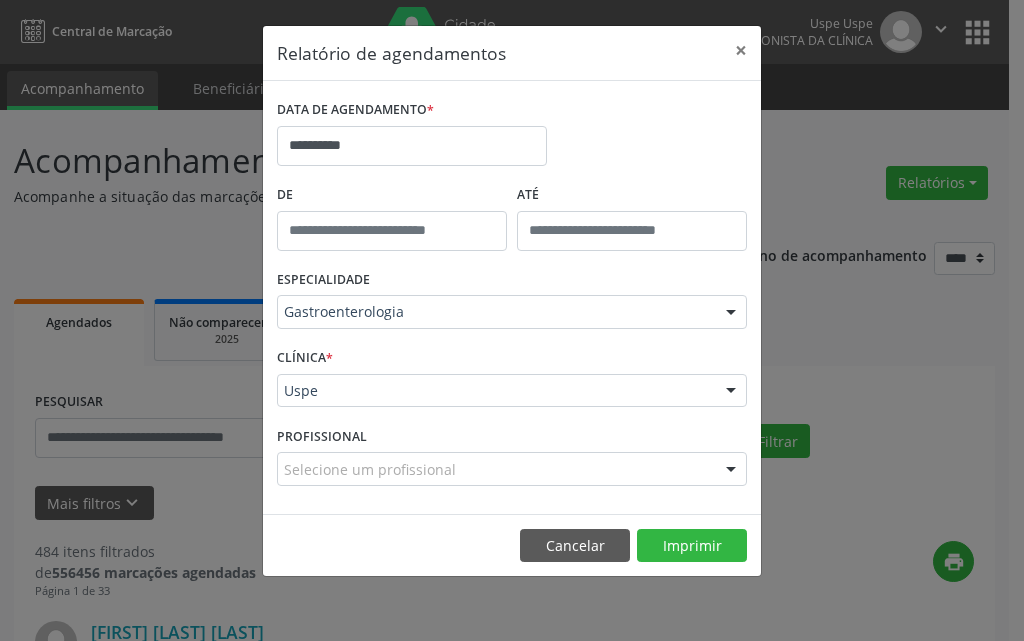 click at bounding box center (731, 313) 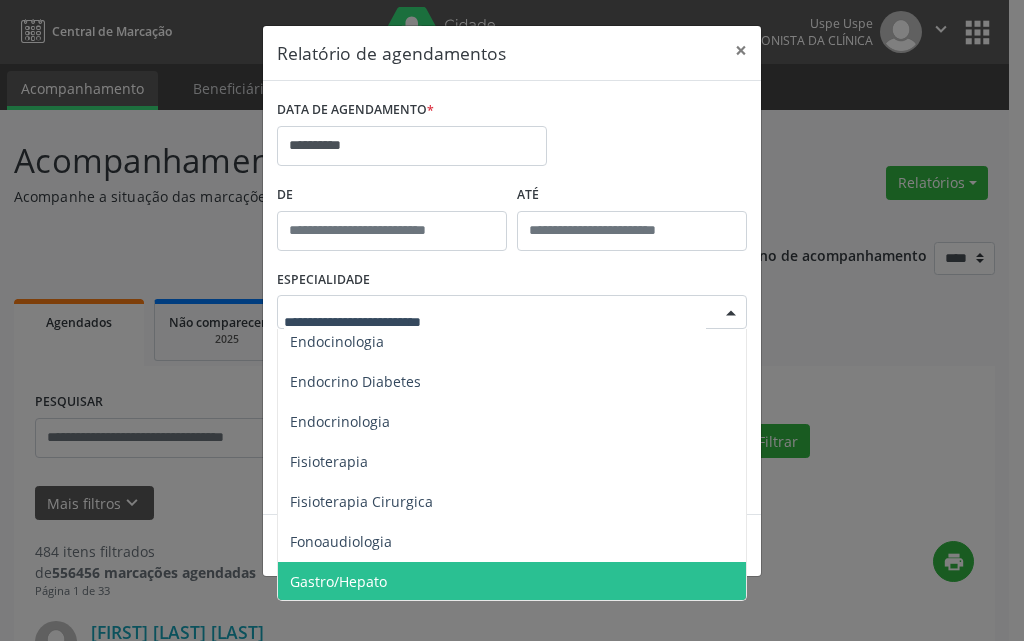 scroll, scrollTop: 97, scrollLeft: 0, axis: vertical 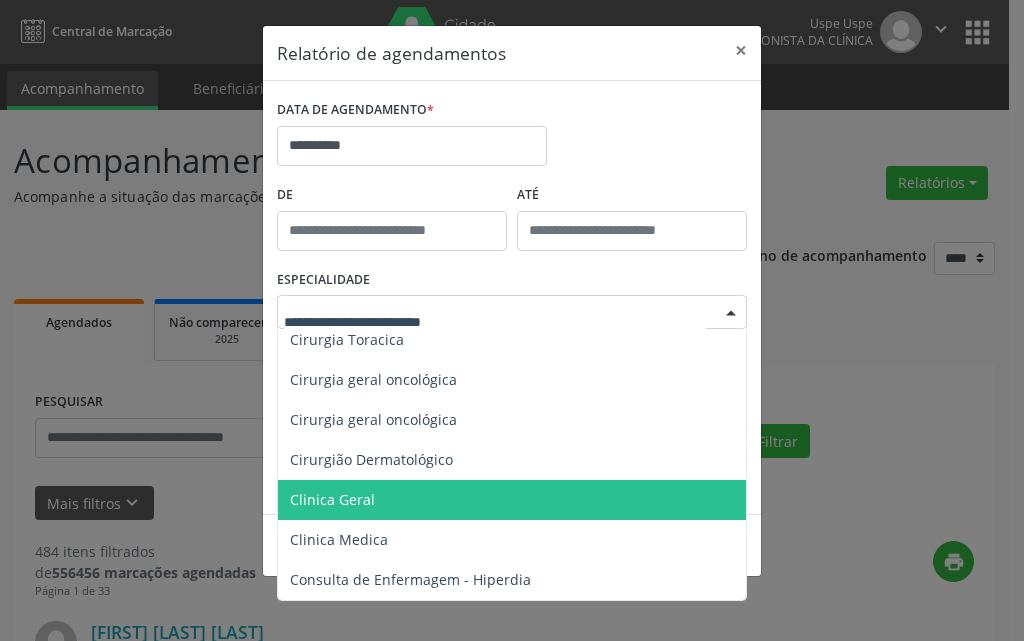 click on "Clinica Geral" at bounding box center [513, 500] 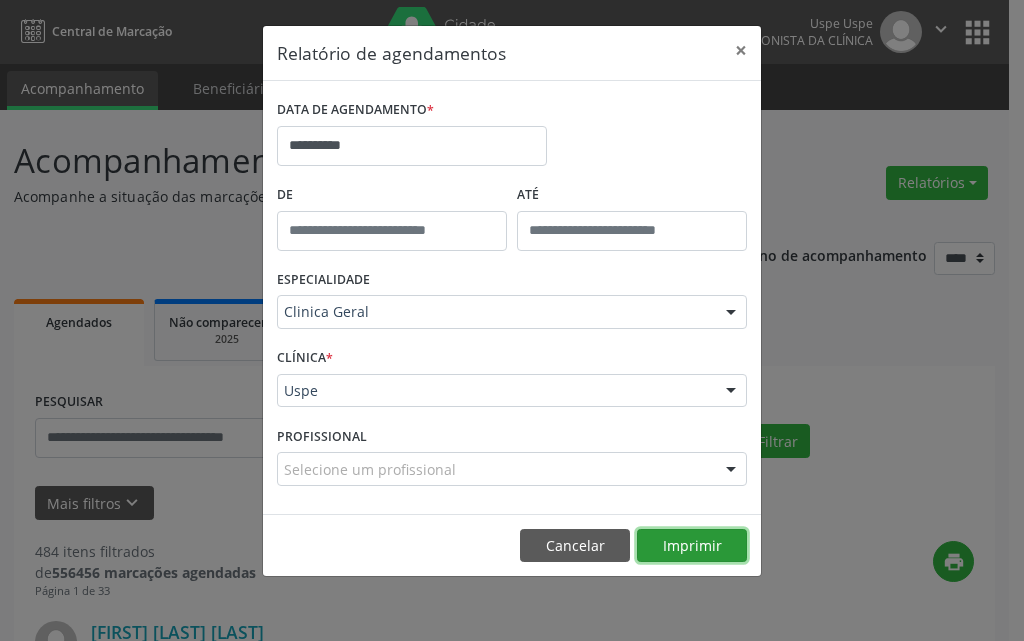 click on "Imprimir" at bounding box center [692, 546] 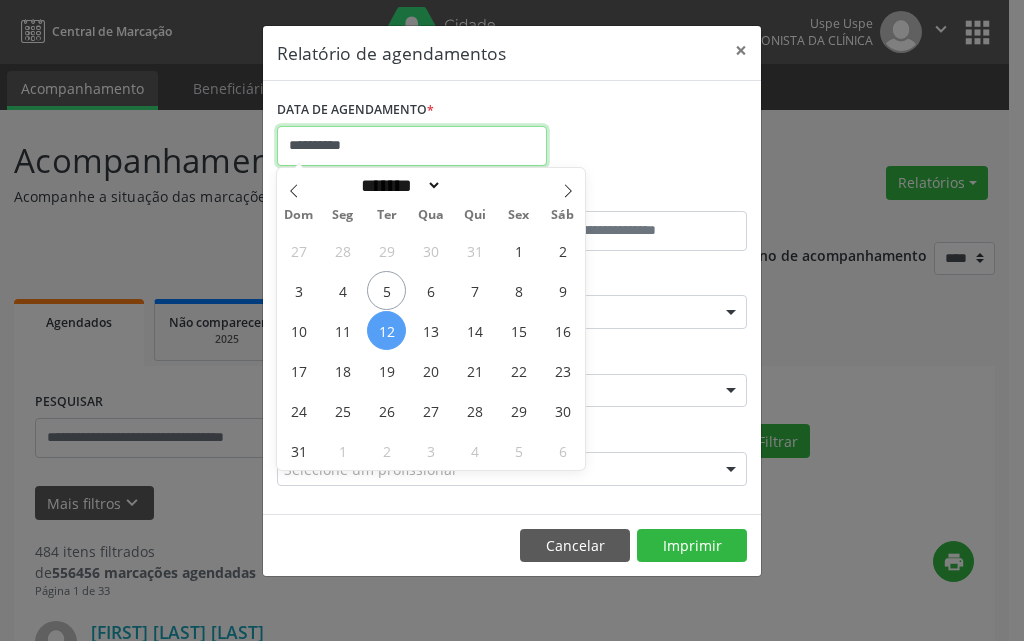 click on "**********" at bounding box center [412, 146] 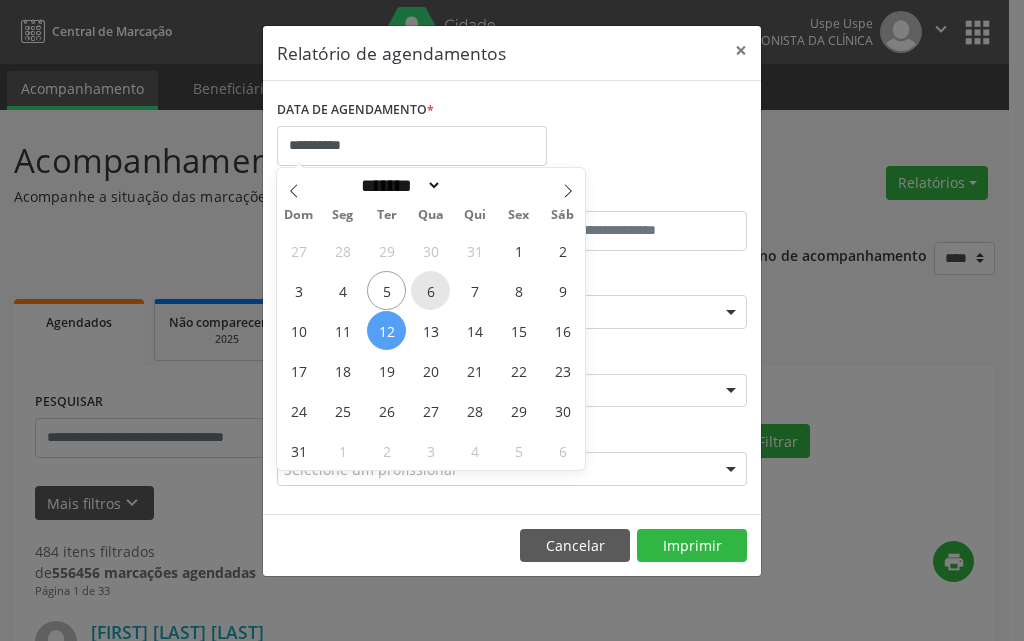 click on "6" at bounding box center (430, 290) 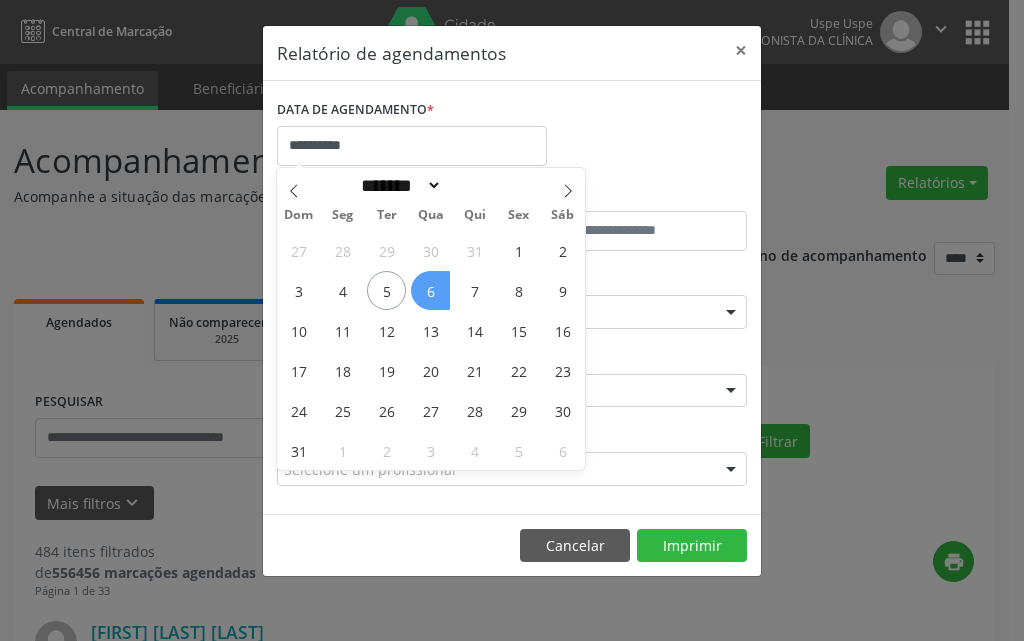 click on "6" at bounding box center (430, 290) 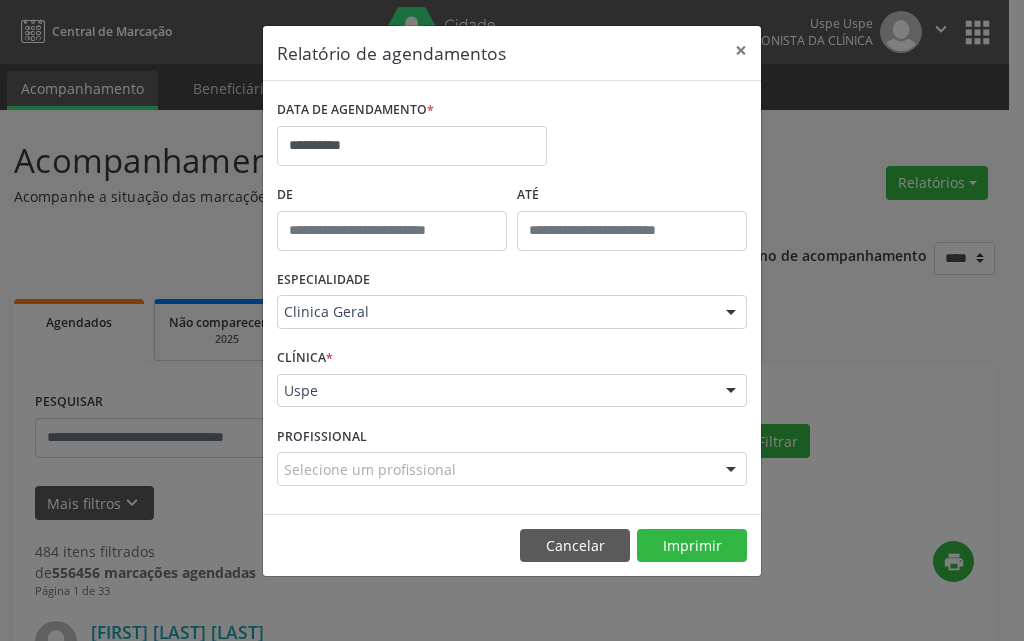 click at bounding box center [731, 313] 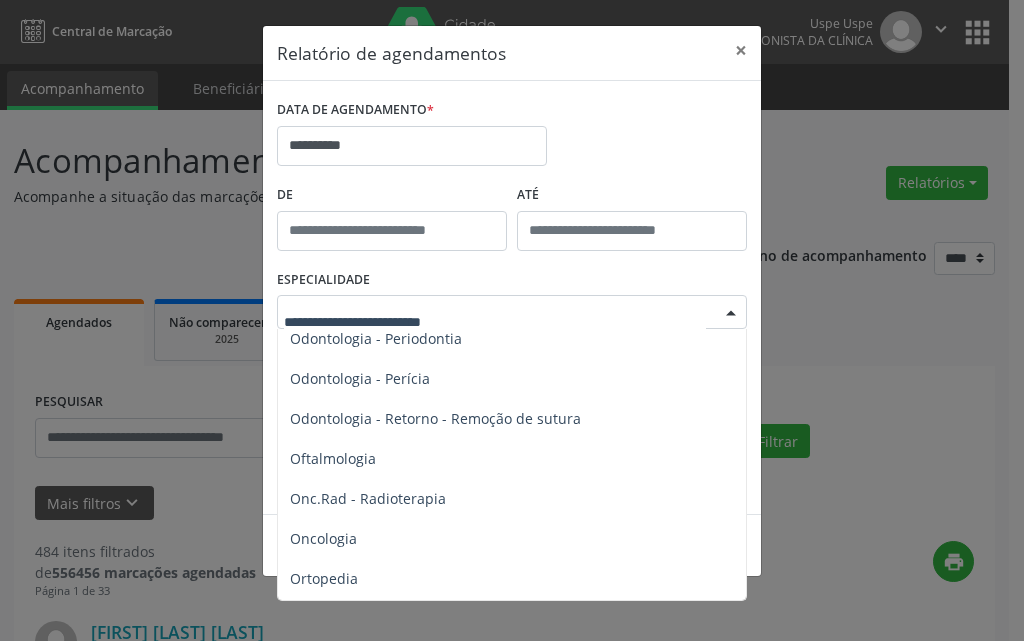 scroll, scrollTop: 2644, scrollLeft: 0, axis: vertical 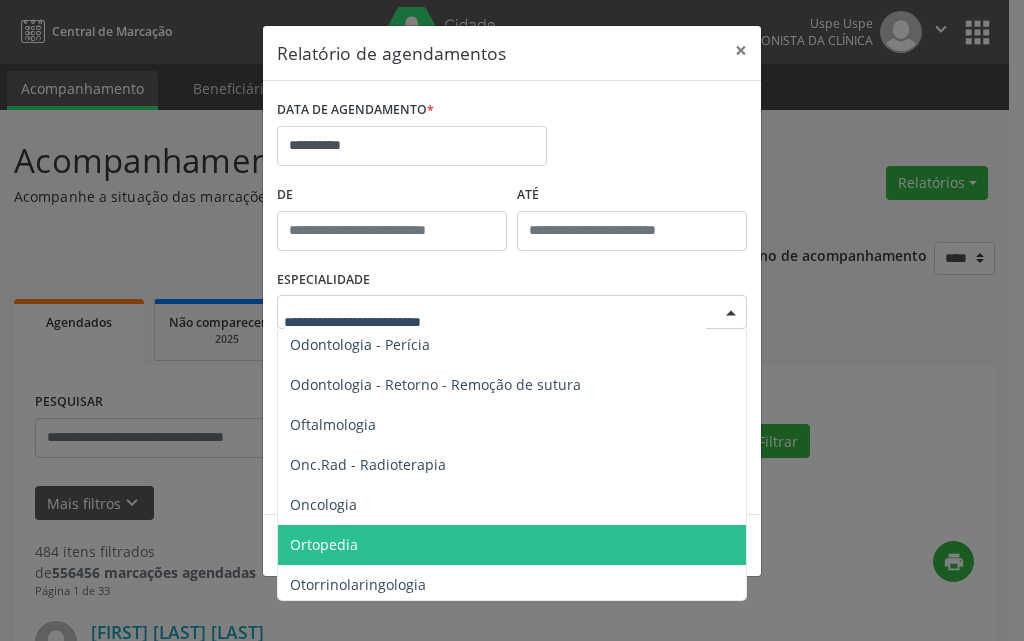 click on "Ortopedia" at bounding box center (513, 545) 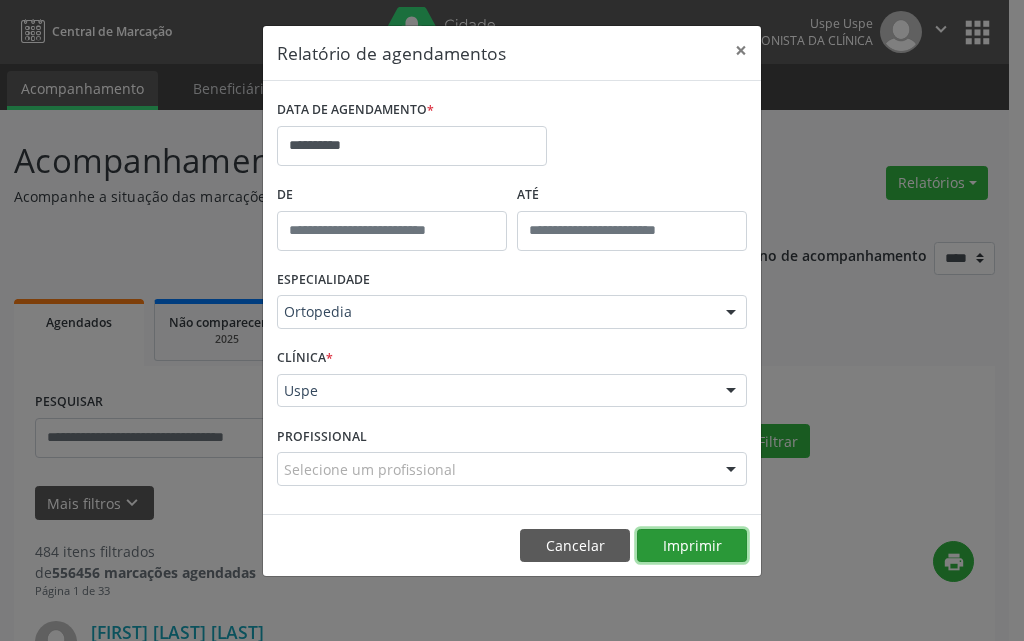 click on "Imprimir" at bounding box center (692, 546) 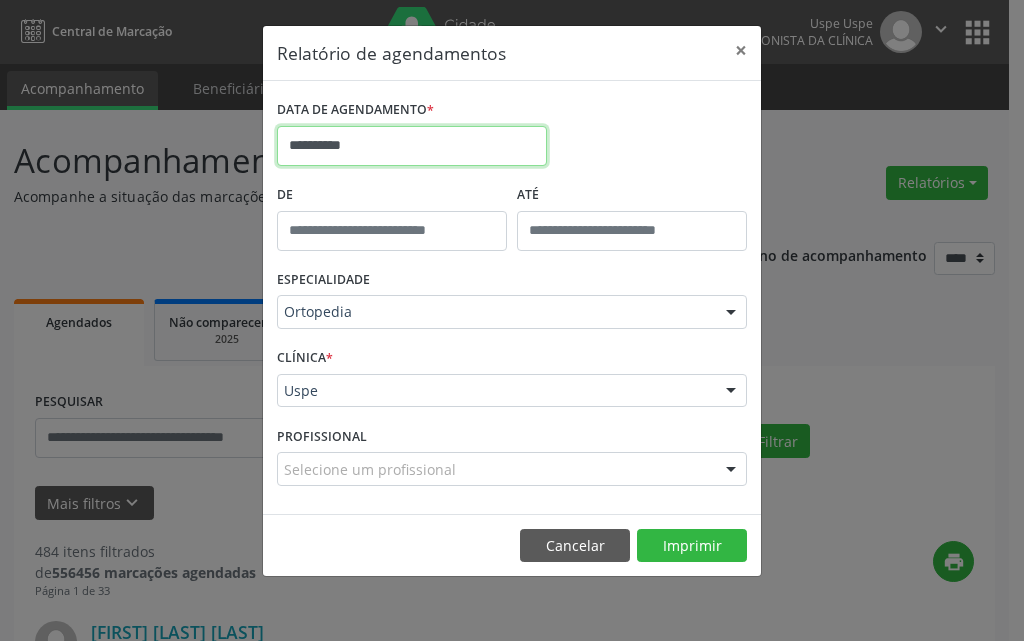click on "**********" at bounding box center (412, 146) 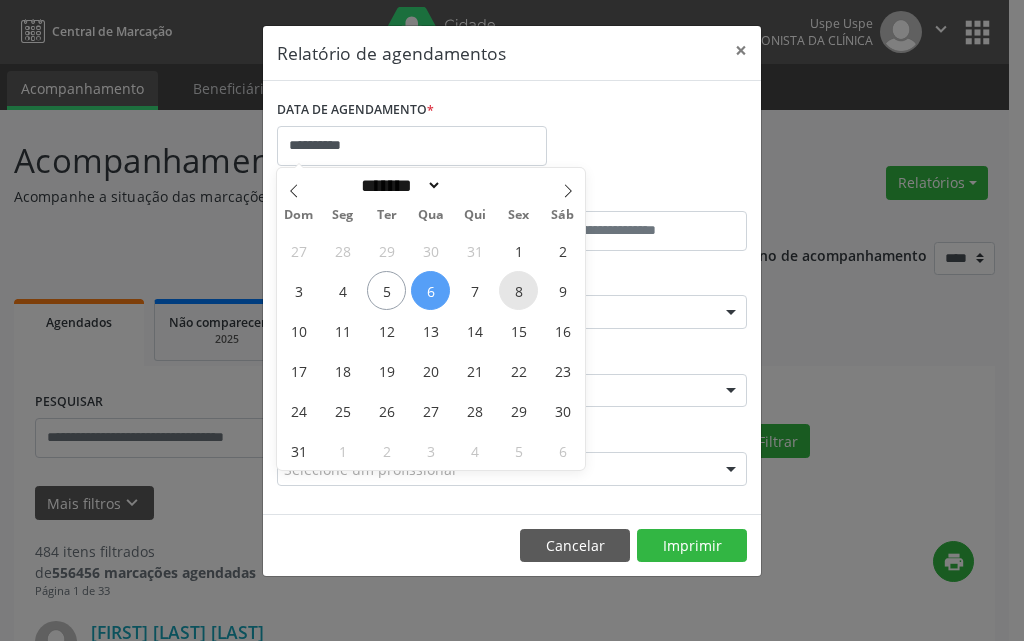 click on "8" at bounding box center [518, 290] 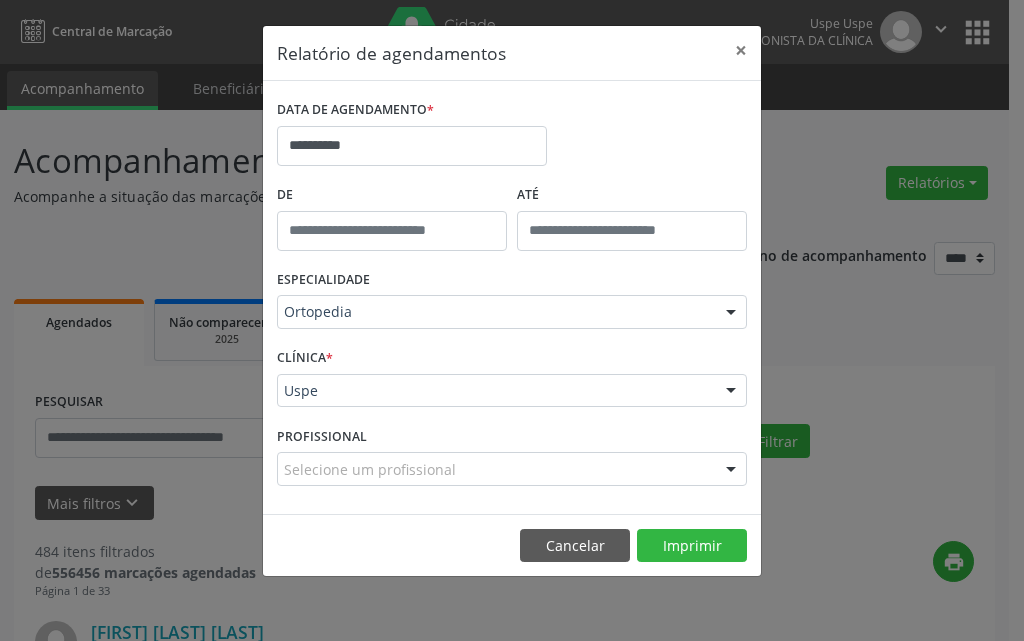 click at bounding box center (731, 313) 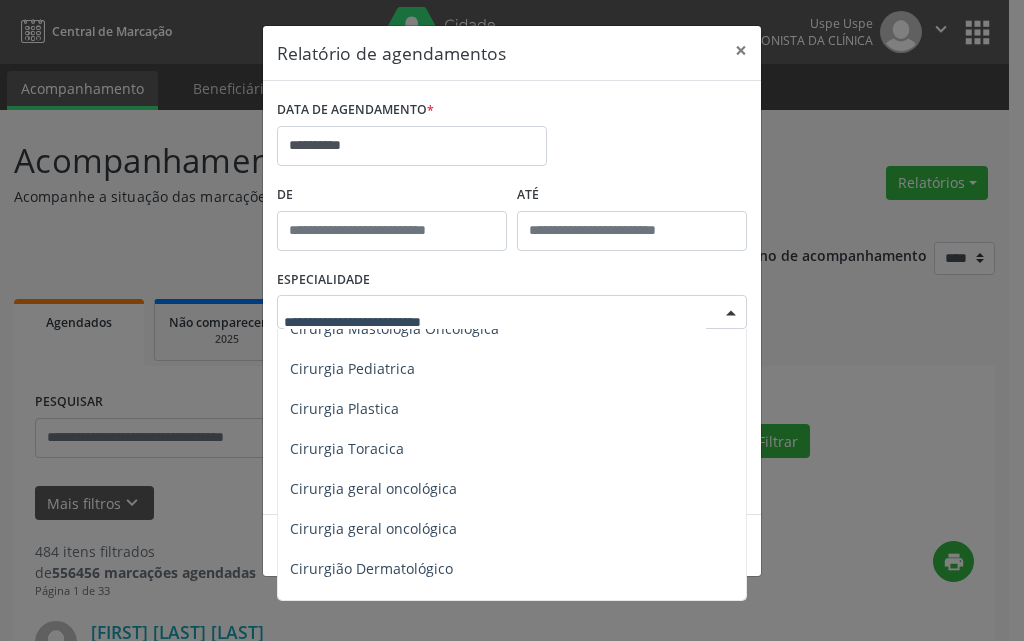 scroll, scrollTop: 40, scrollLeft: 0, axis: vertical 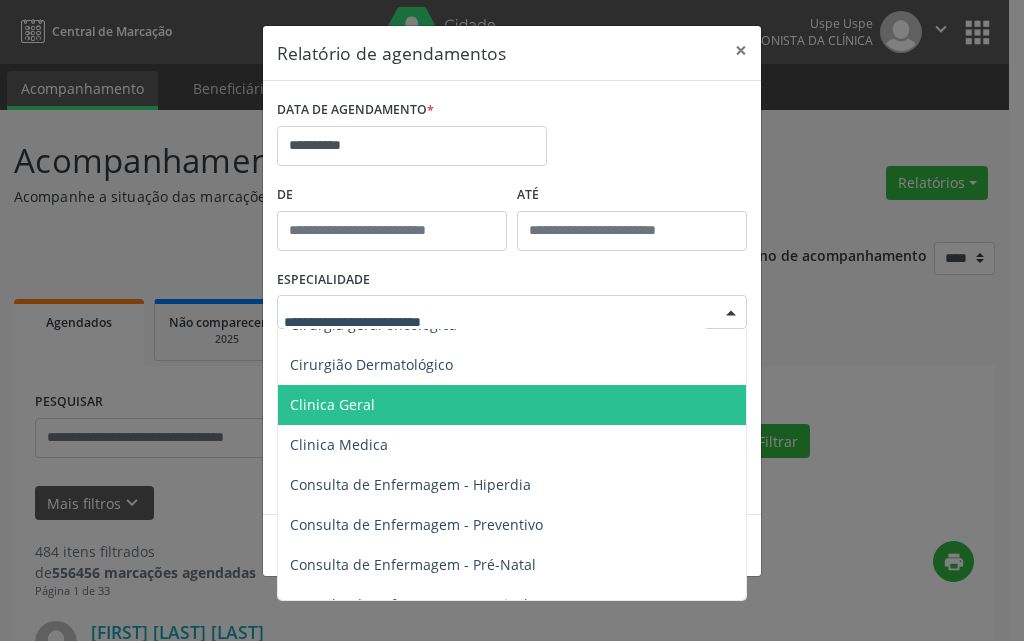 click on "Clinica Geral" at bounding box center [513, 405] 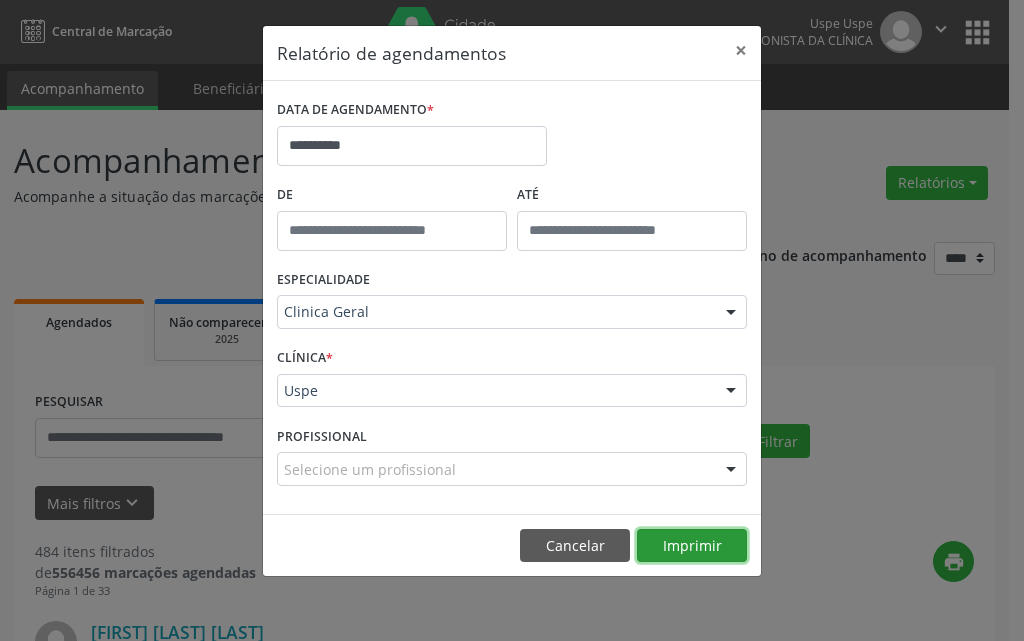 click on "Imprimir" at bounding box center [692, 546] 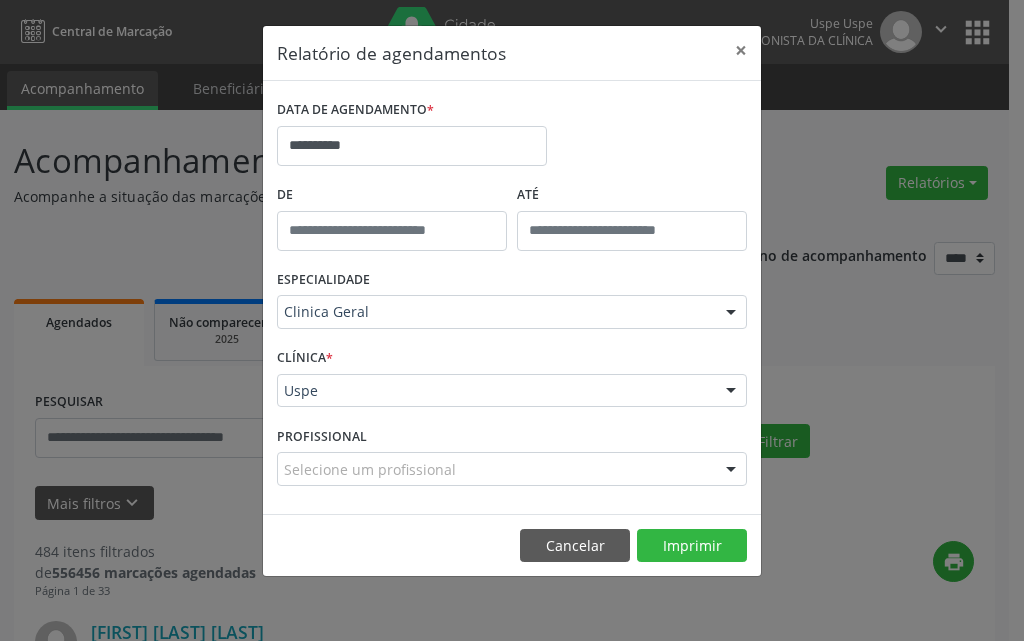 click at bounding box center [731, 313] 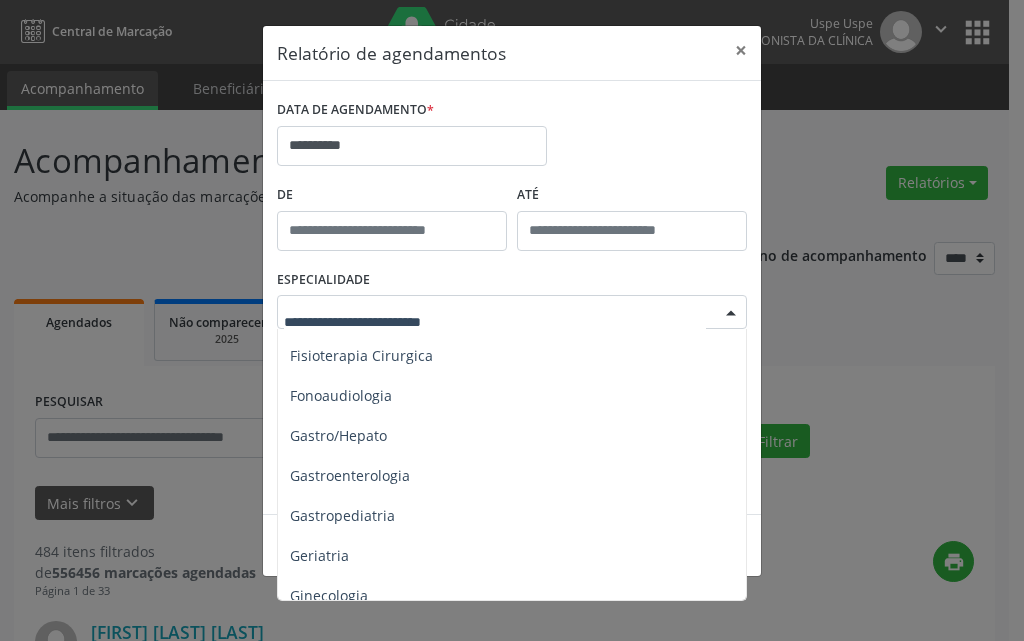 scroll, scrollTop: 1170, scrollLeft: 0, axis: vertical 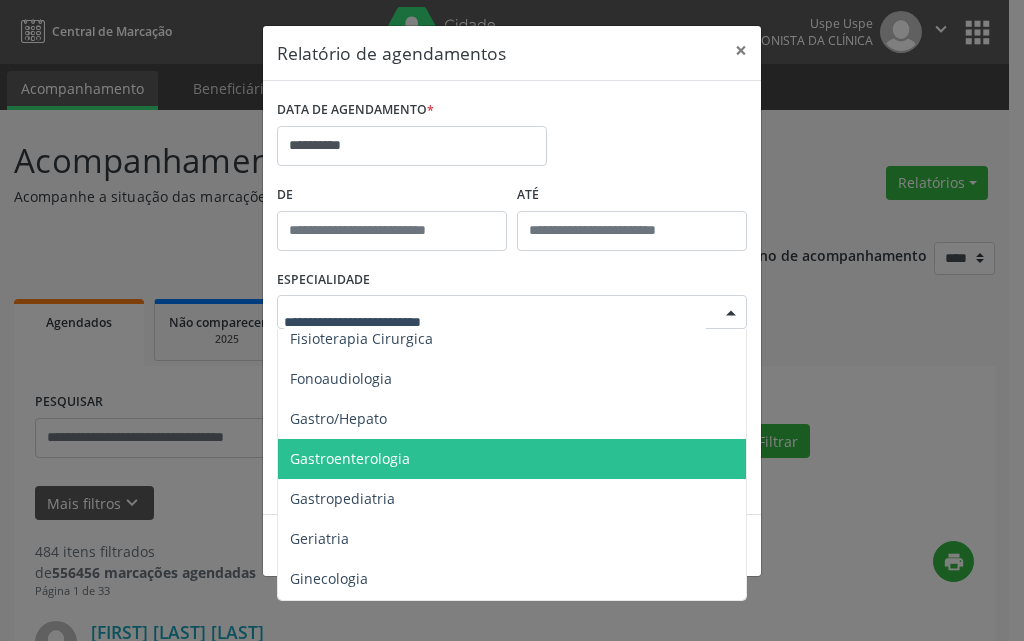 click on "Gastroenterologia" at bounding box center [350, 458] 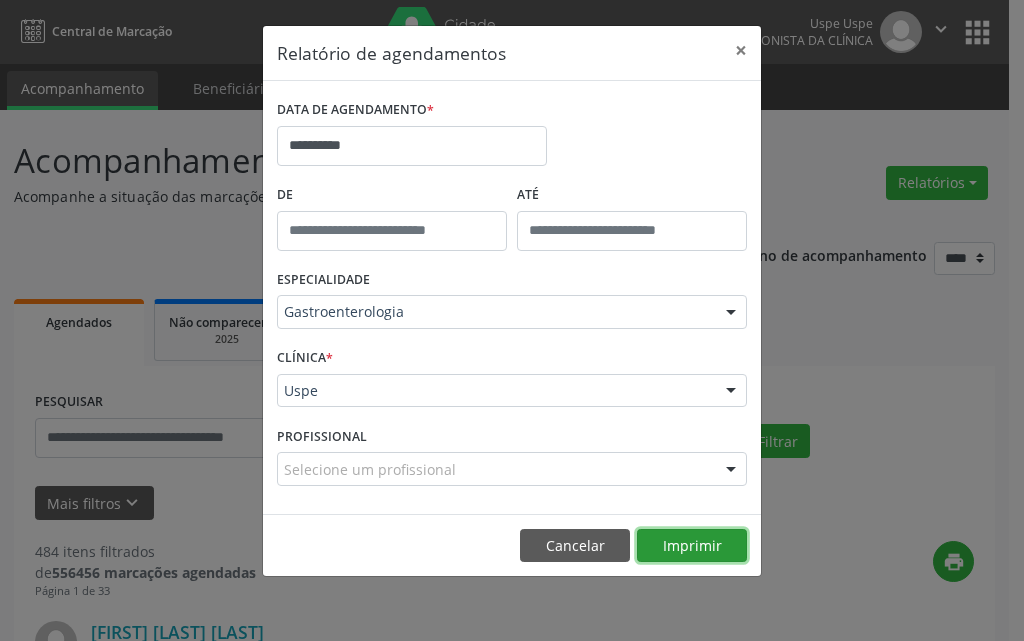 click on "Imprimir" at bounding box center [692, 546] 